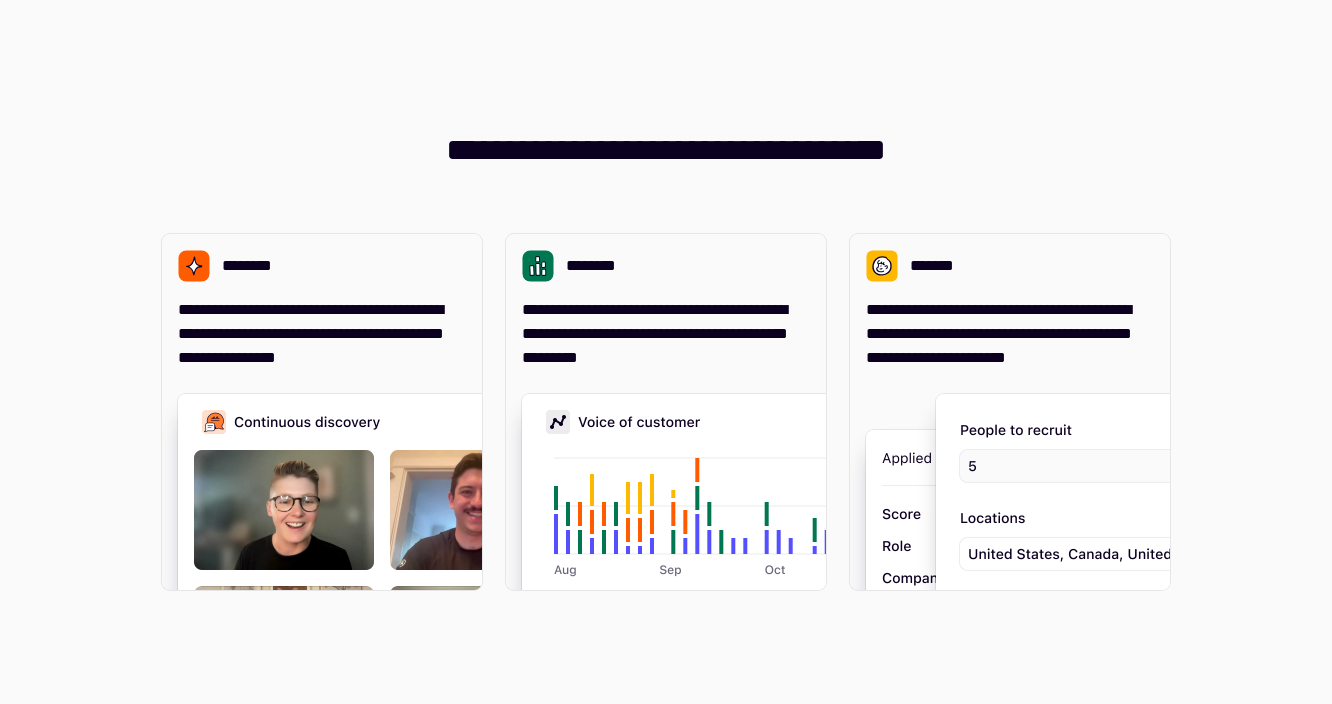 scroll, scrollTop: 0, scrollLeft: 0, axis: both 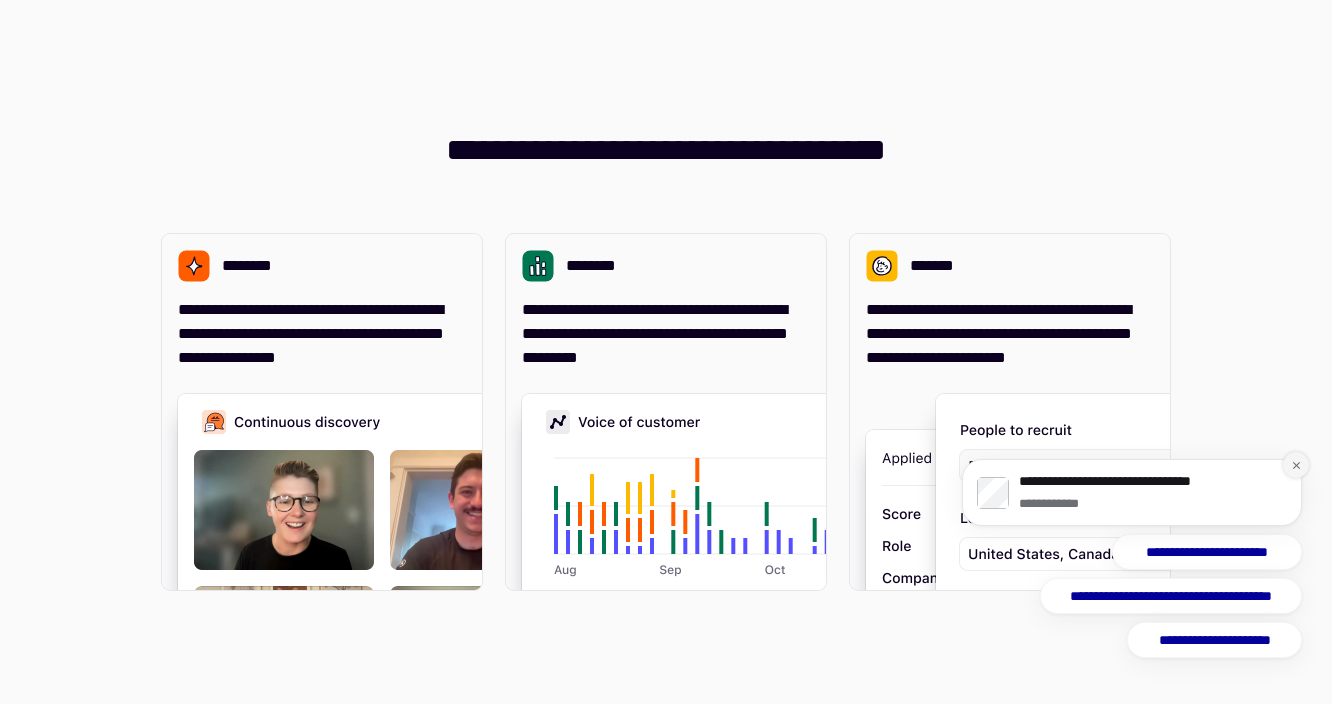 click 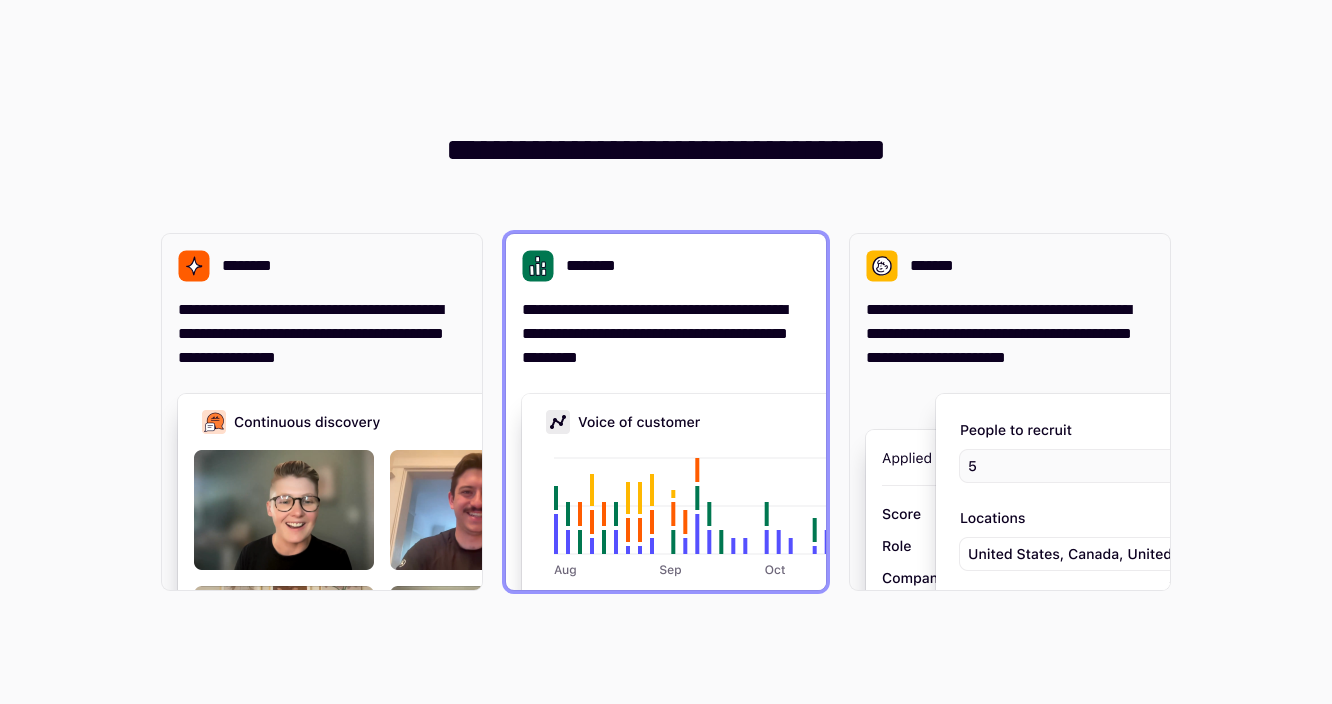 click on "**********" at bounding box center [666, 334] 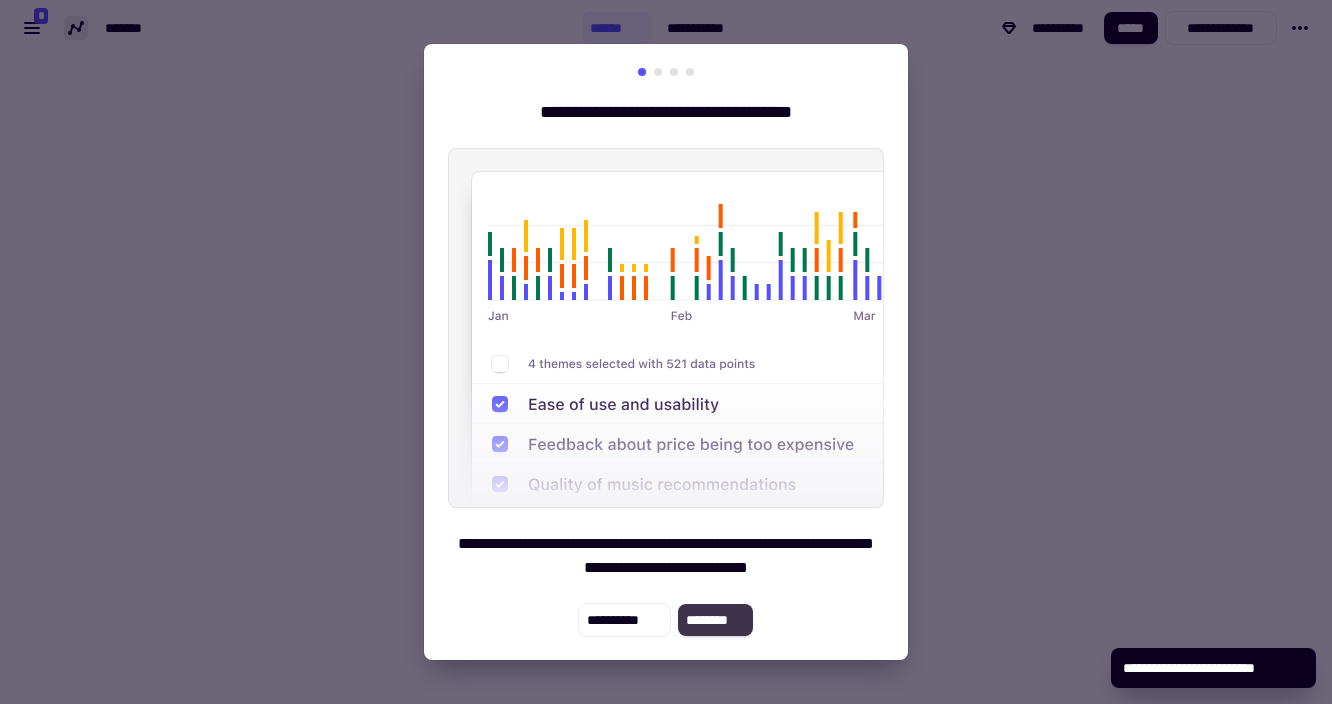 click on "********" 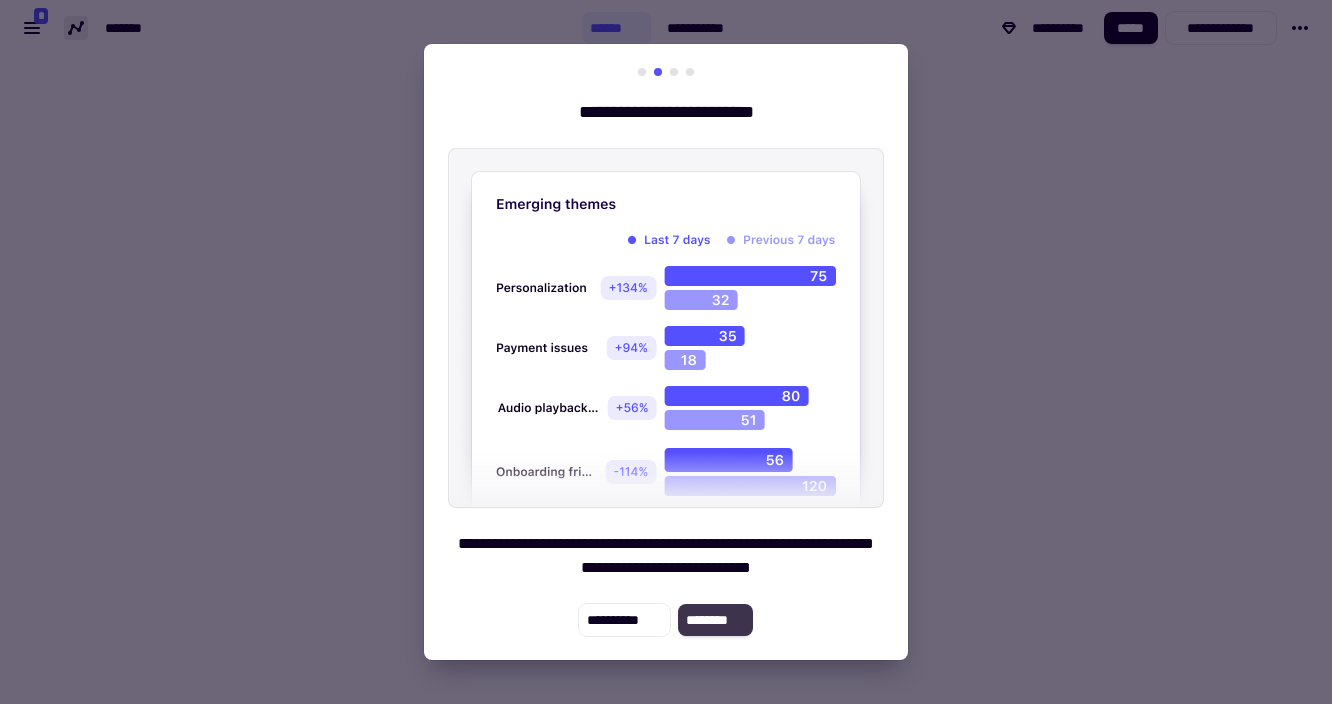 click on "********" 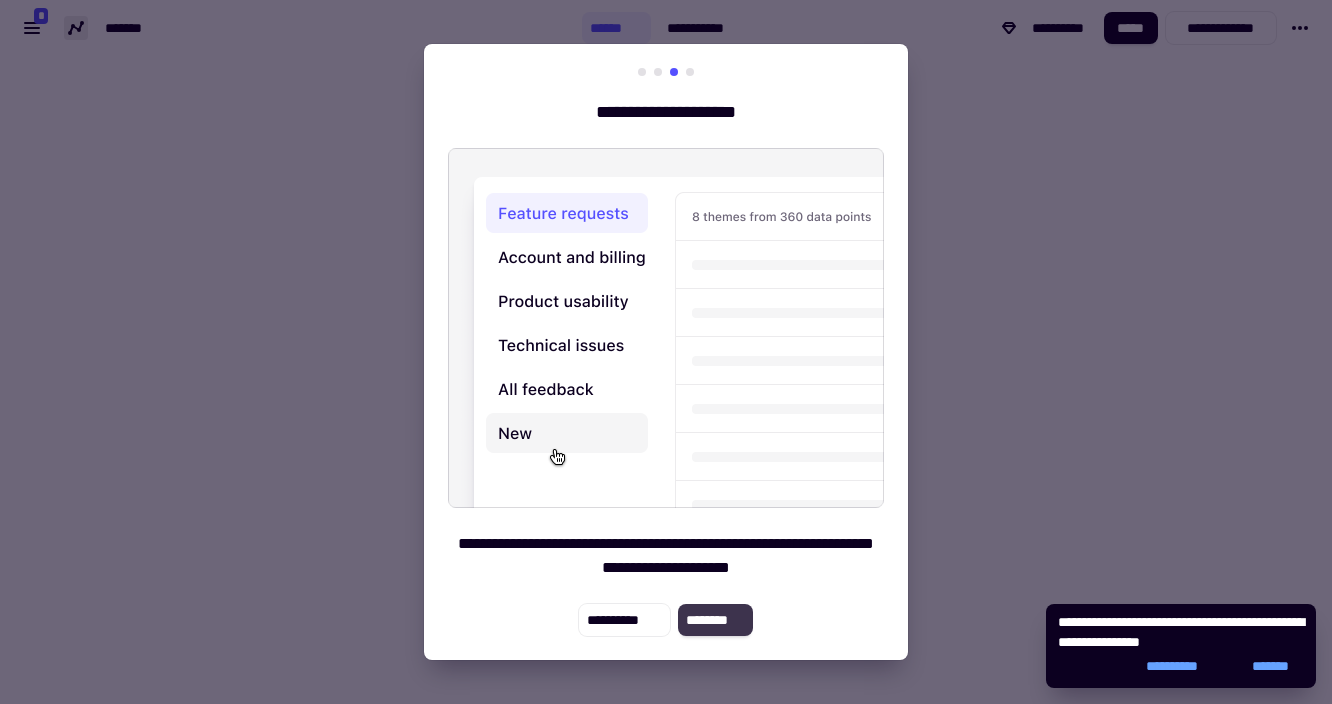 click on "********" 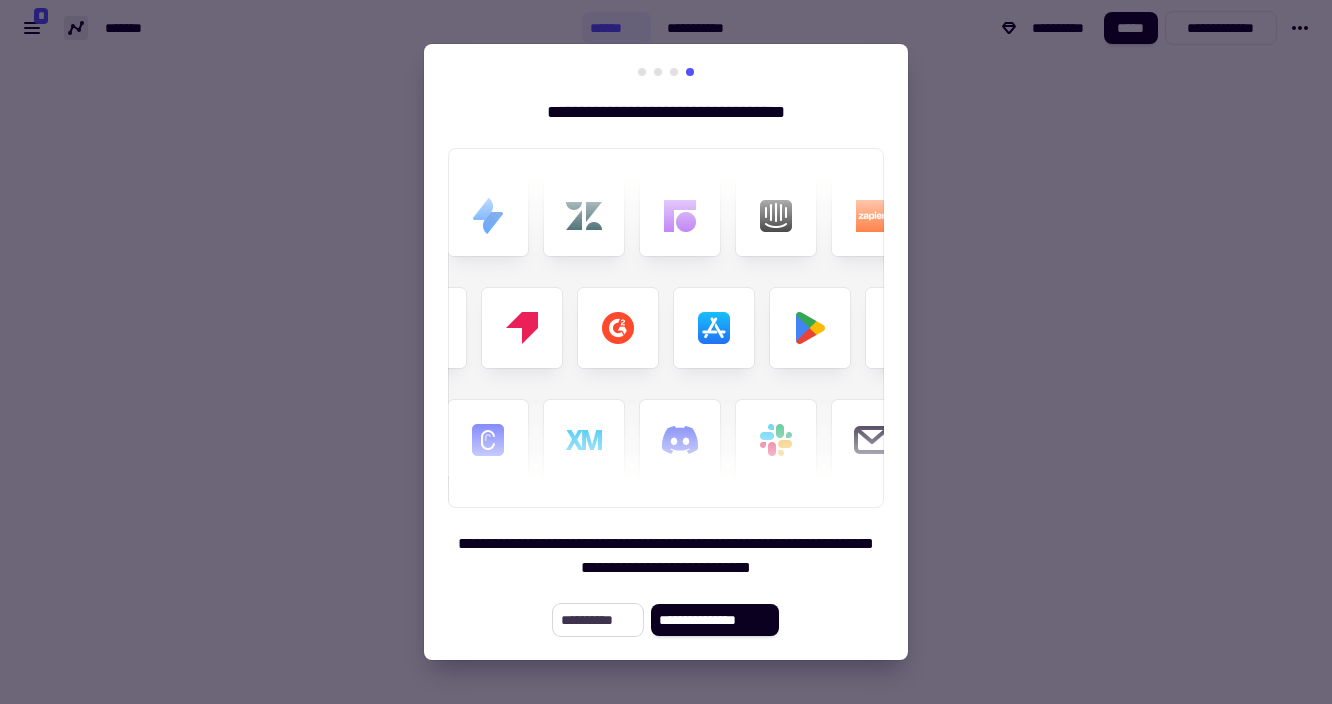 click on "**********" 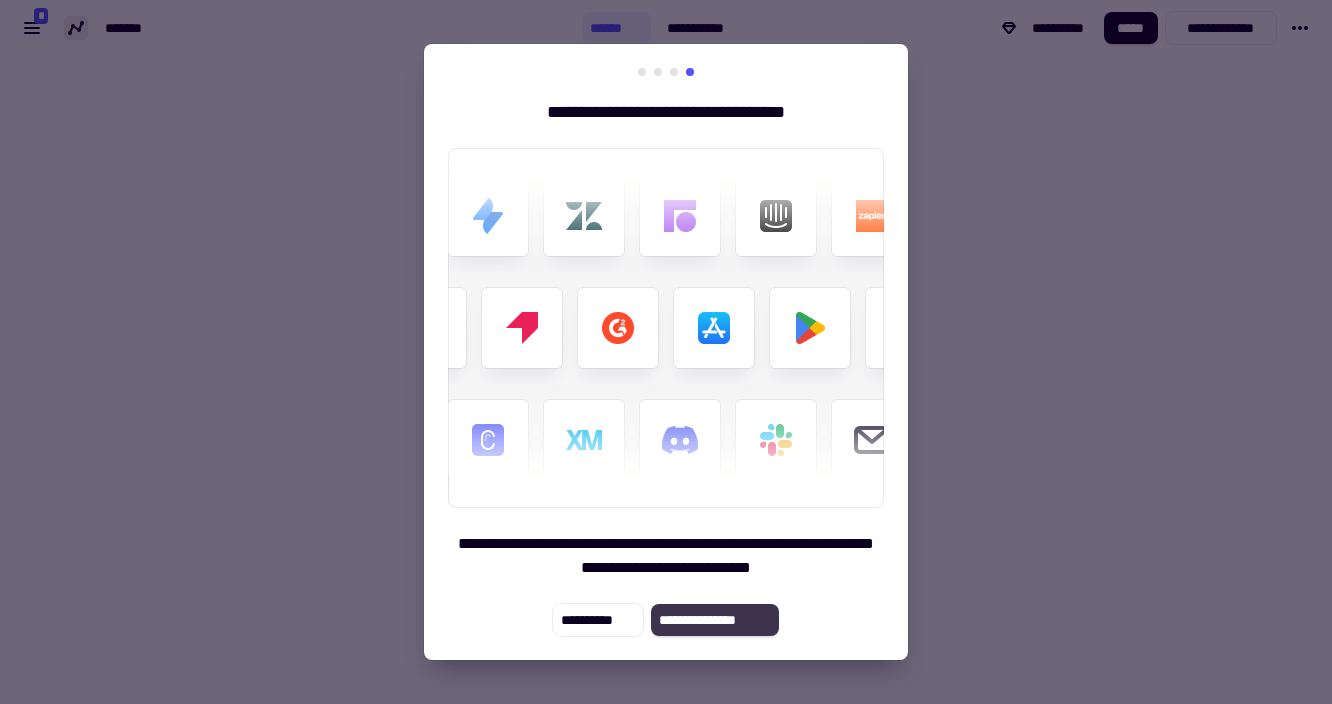 click on "**********" 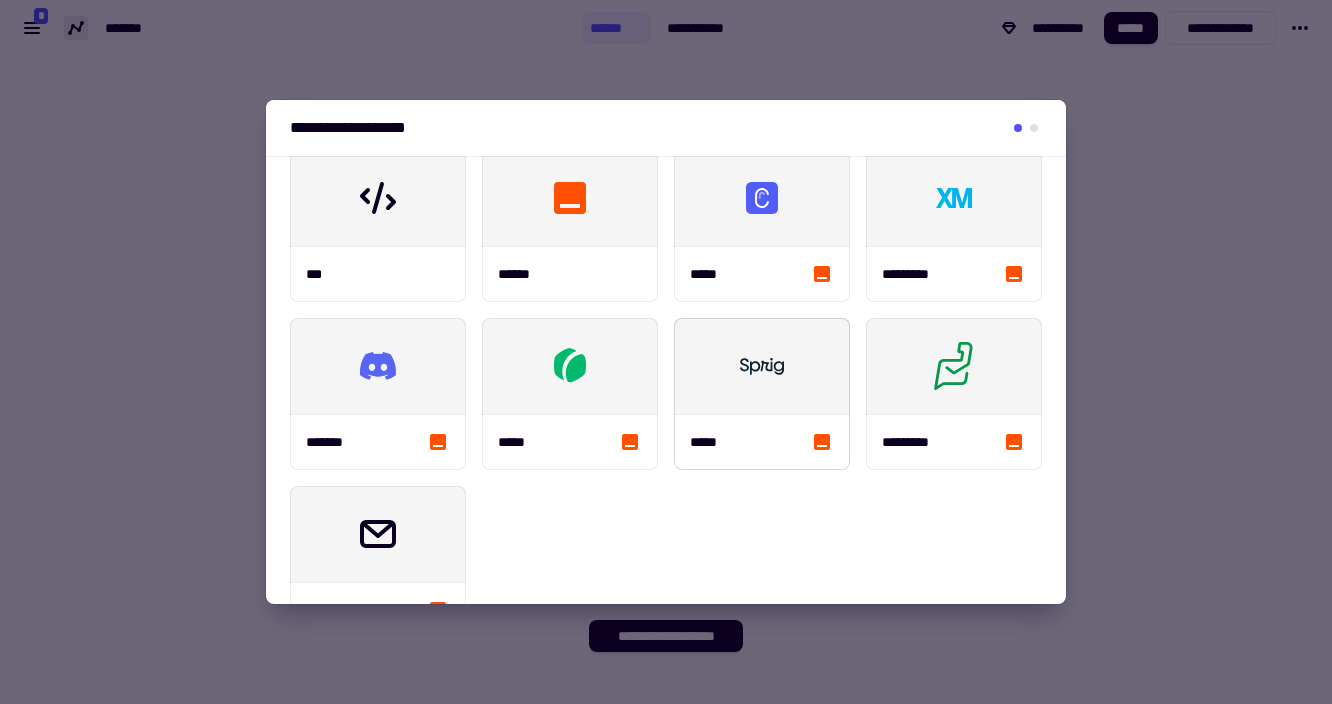 scroll, scrollTop: 532, scrollLeft: 0, axis: vertical 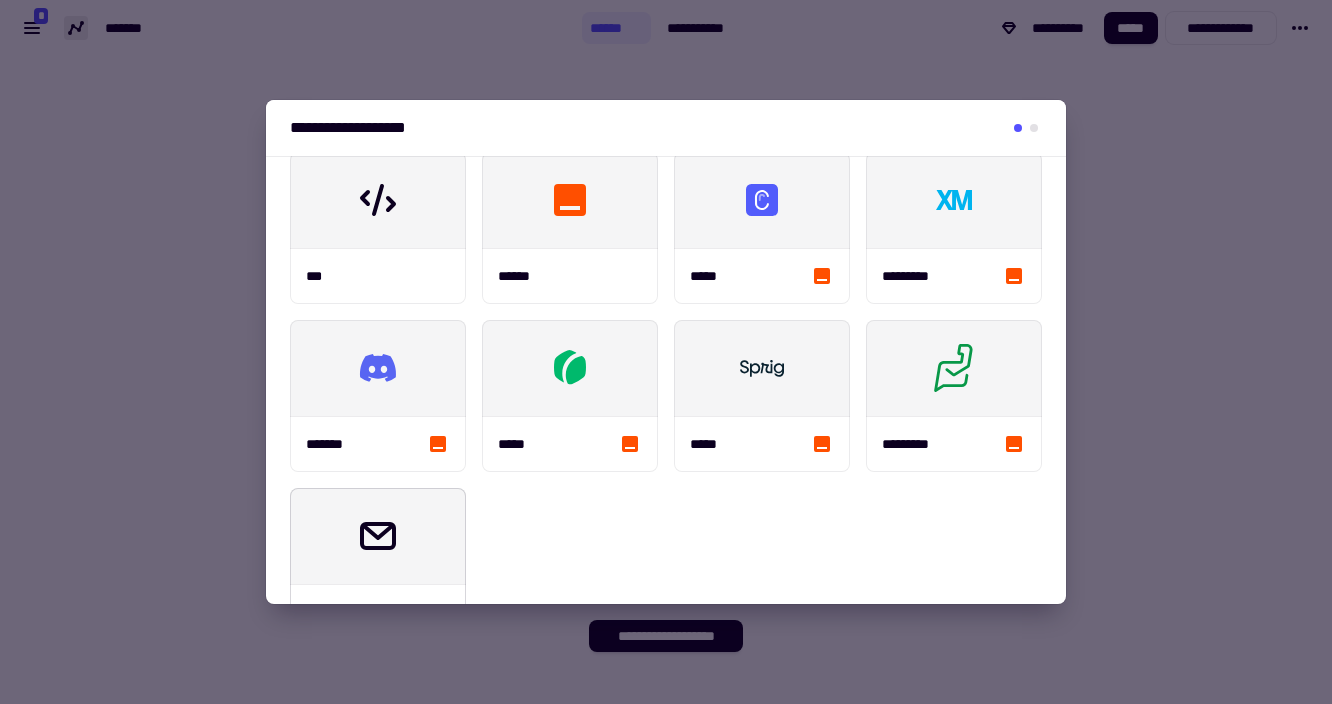 click at bounding box center (762, 200) 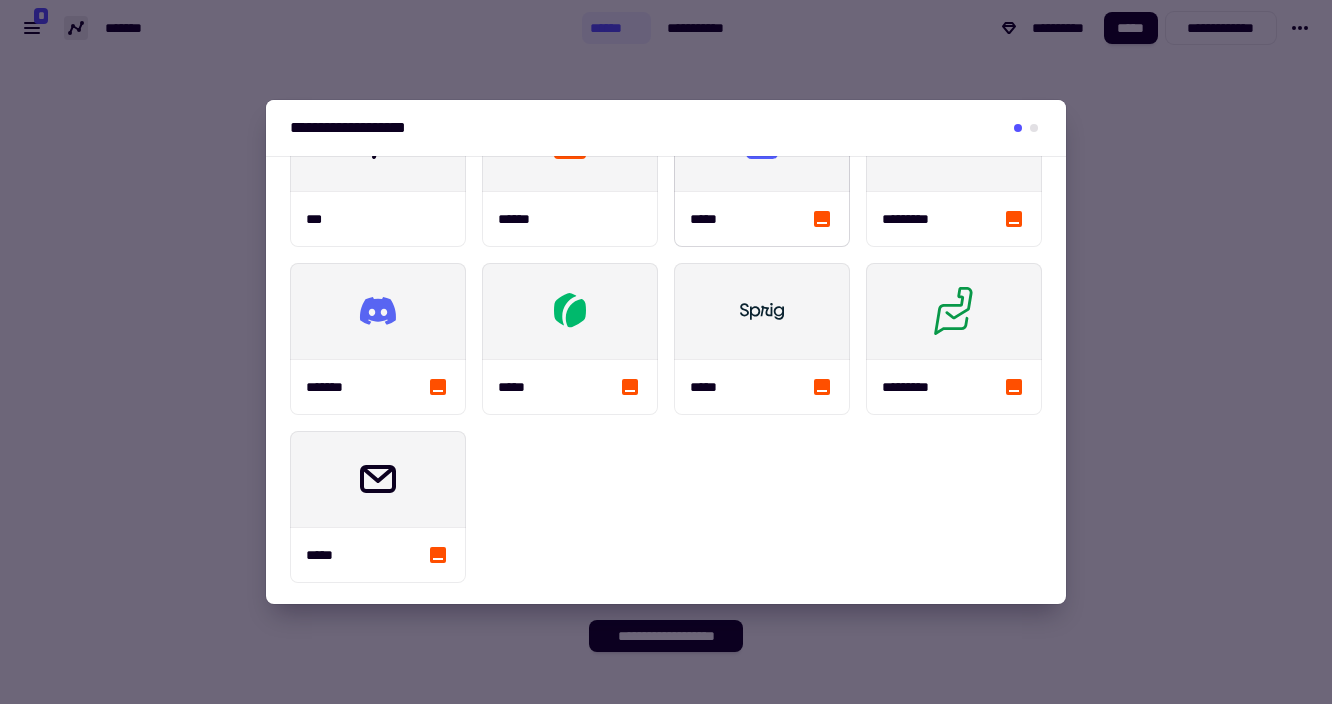 scroll, scrollTop: 592, scrollLeft: 0, axis: vertical 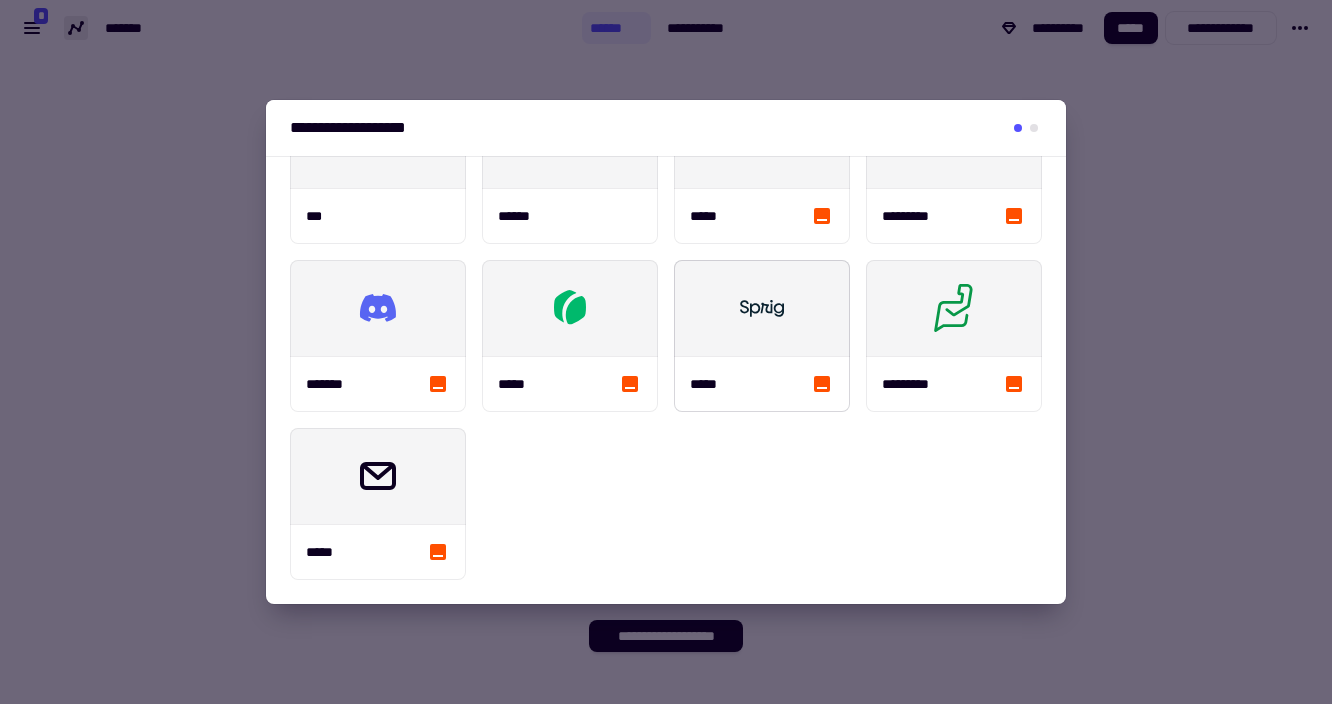 click on "[NAME] [NAME] [NAME] [NAME] [NAME] [NAME] [NAME] [NAME] [NAME] [NAME] [NAME] [NAME] [NAME] [NAME] [NAME] [NAME] [NAME] [NAME] [NAME] [NAME] [NAME] [NAME] [NAME] [NAME] [NAME]" at bounding box center (666, 84) 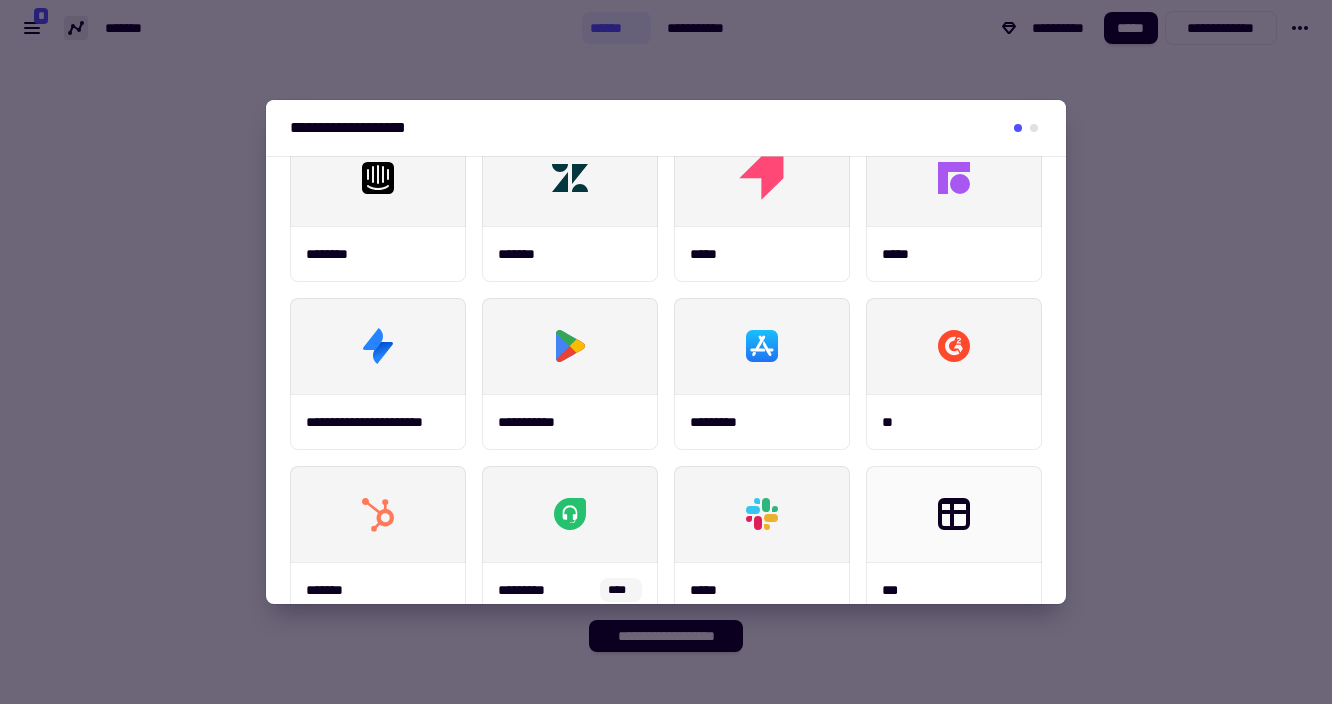 scroll, scrollTop: 0, scrollLeft: 0, axis: both 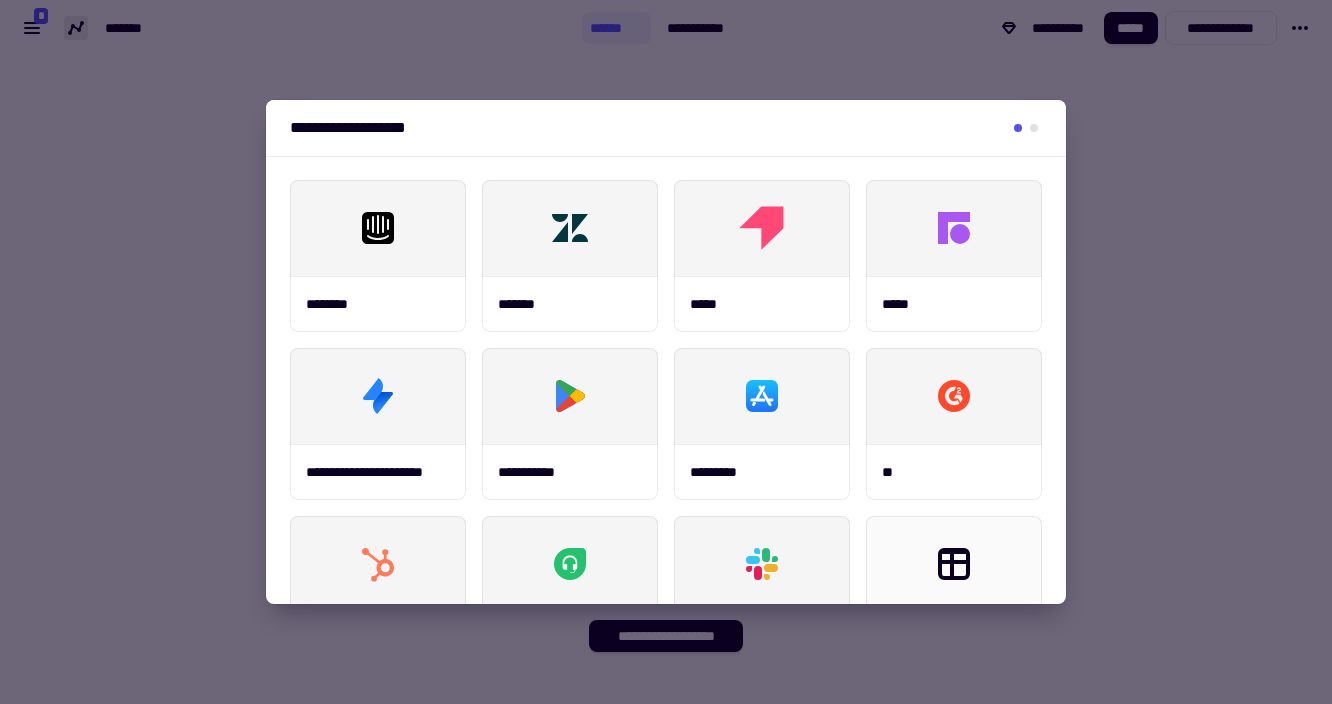 click on "**********" at bounding box center [666, 128] 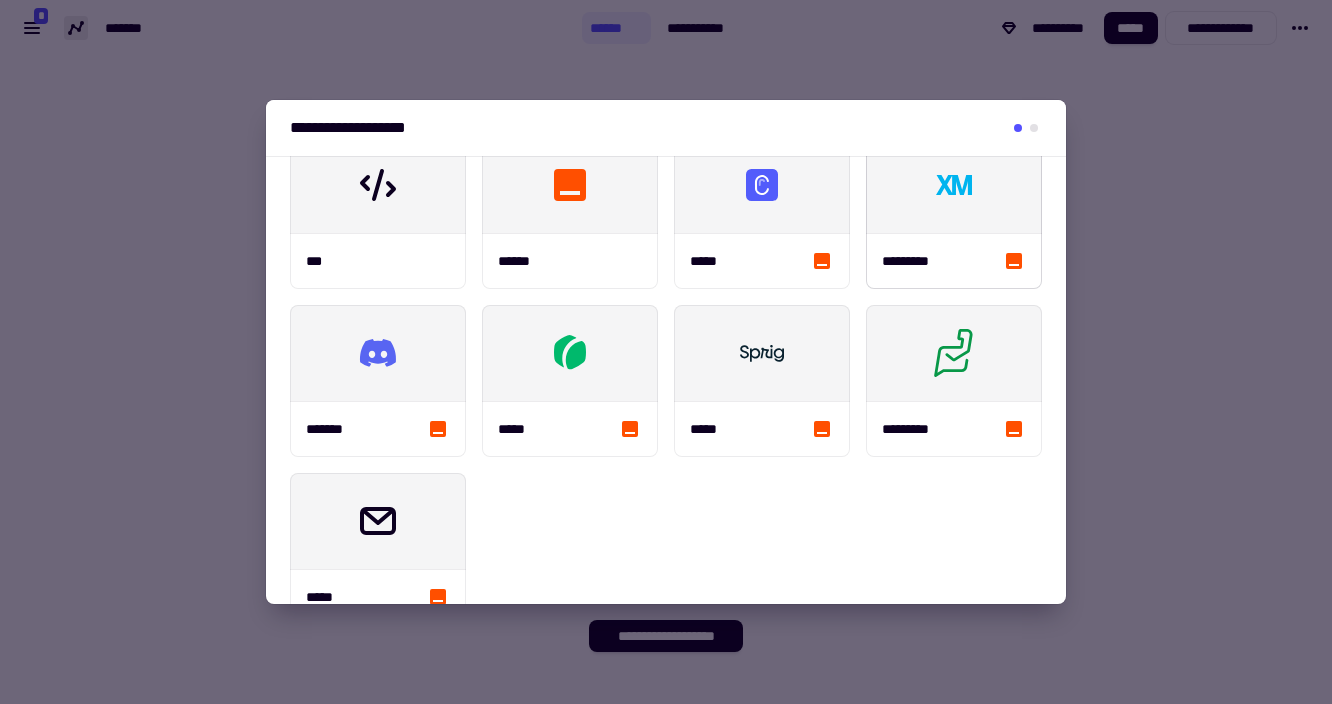 scroll, scrollTop: 592, scrollLeft: 0, axis: vertical 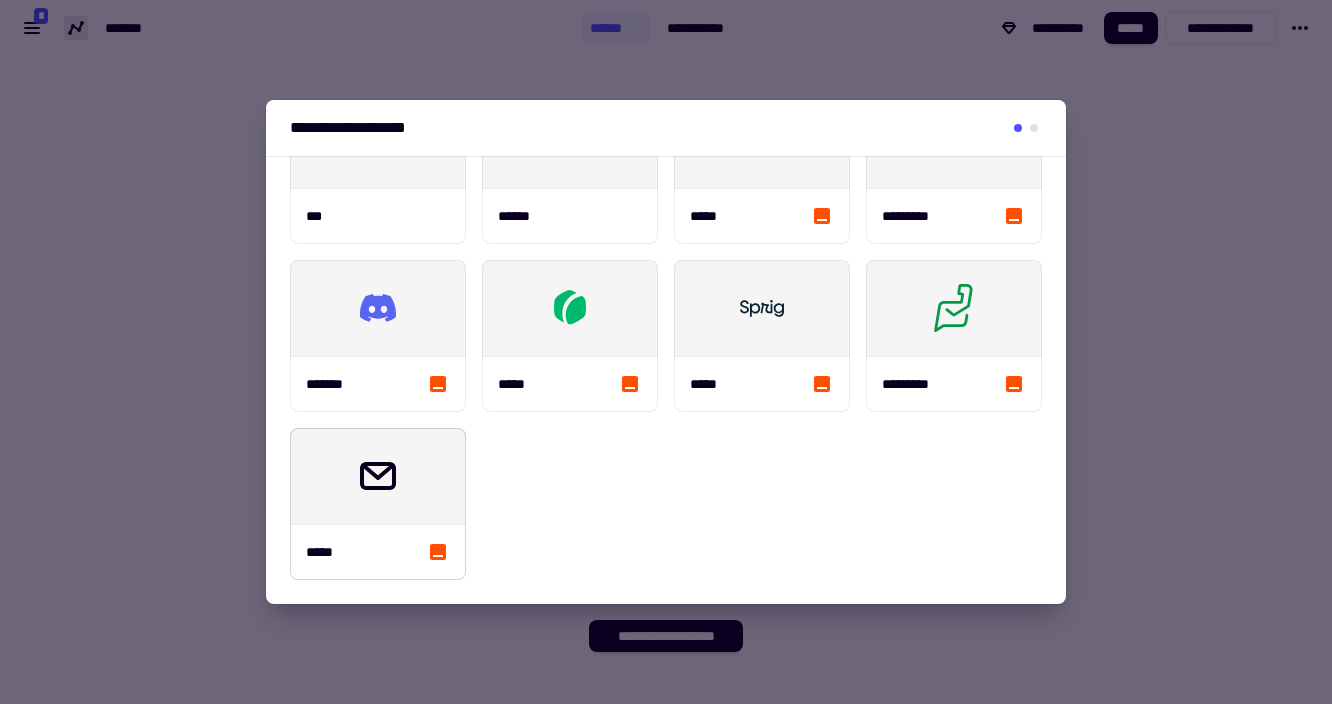 click at bounding box center (762, 140) 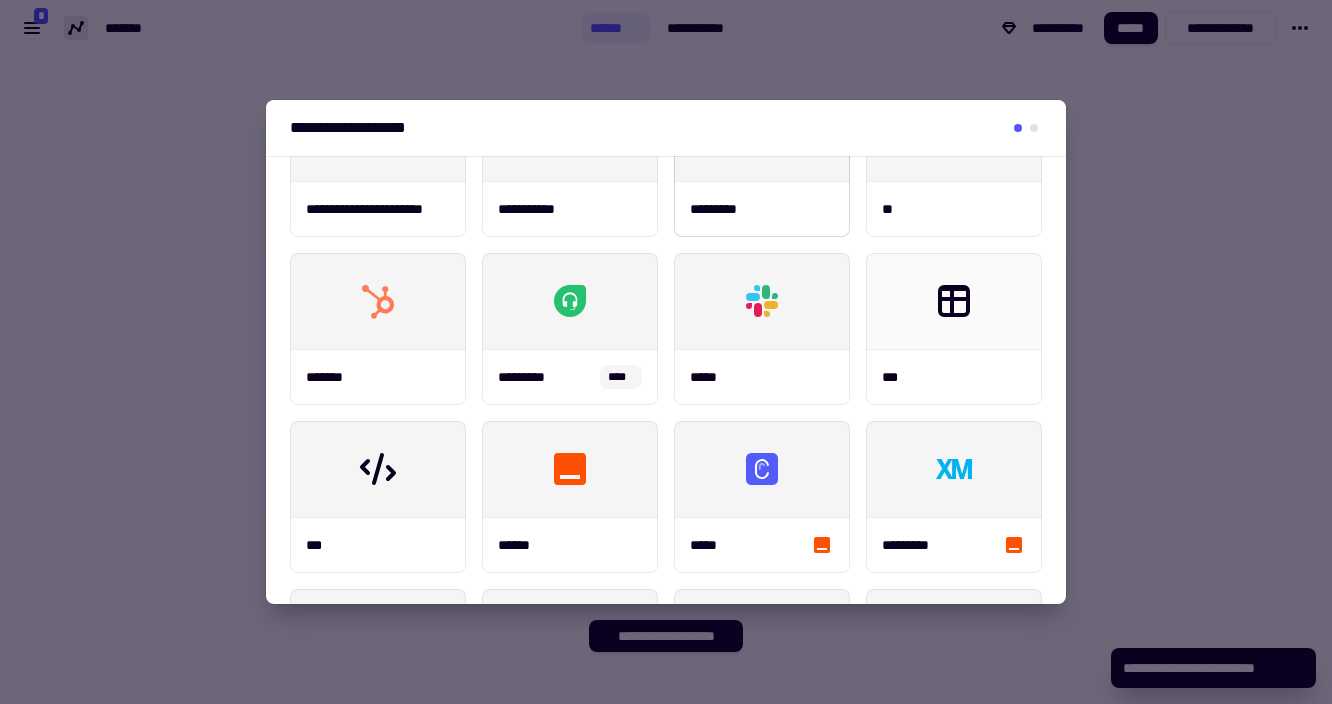scroll, scrollTop: 592, scrollLeft: 0, axis: vertical 